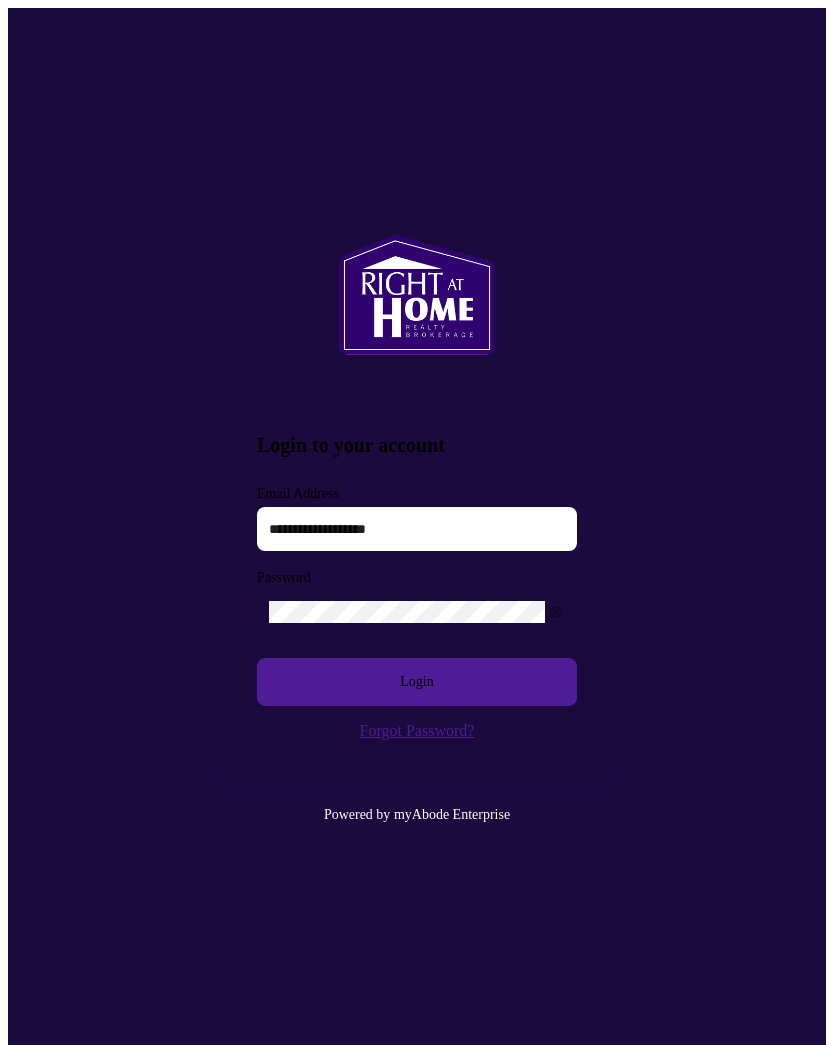 scroll, scrollTop: 0, scrollLeft: 0, axis: both 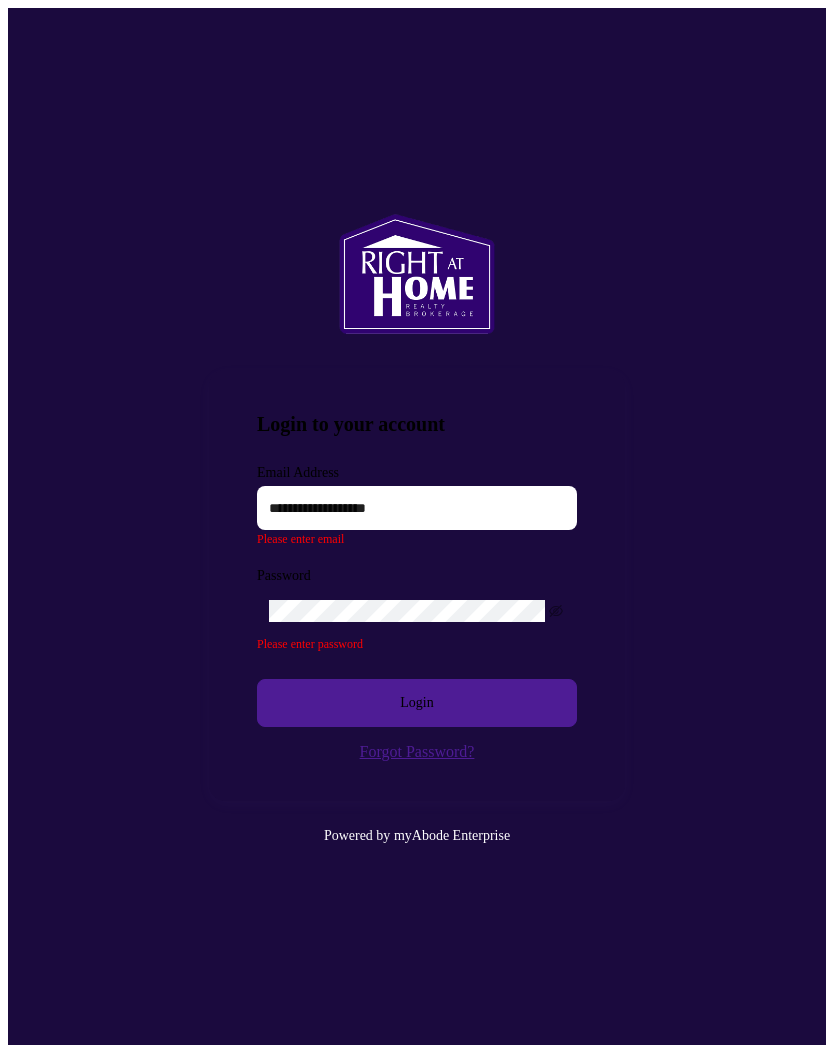 click at bounding box center [417, 508] 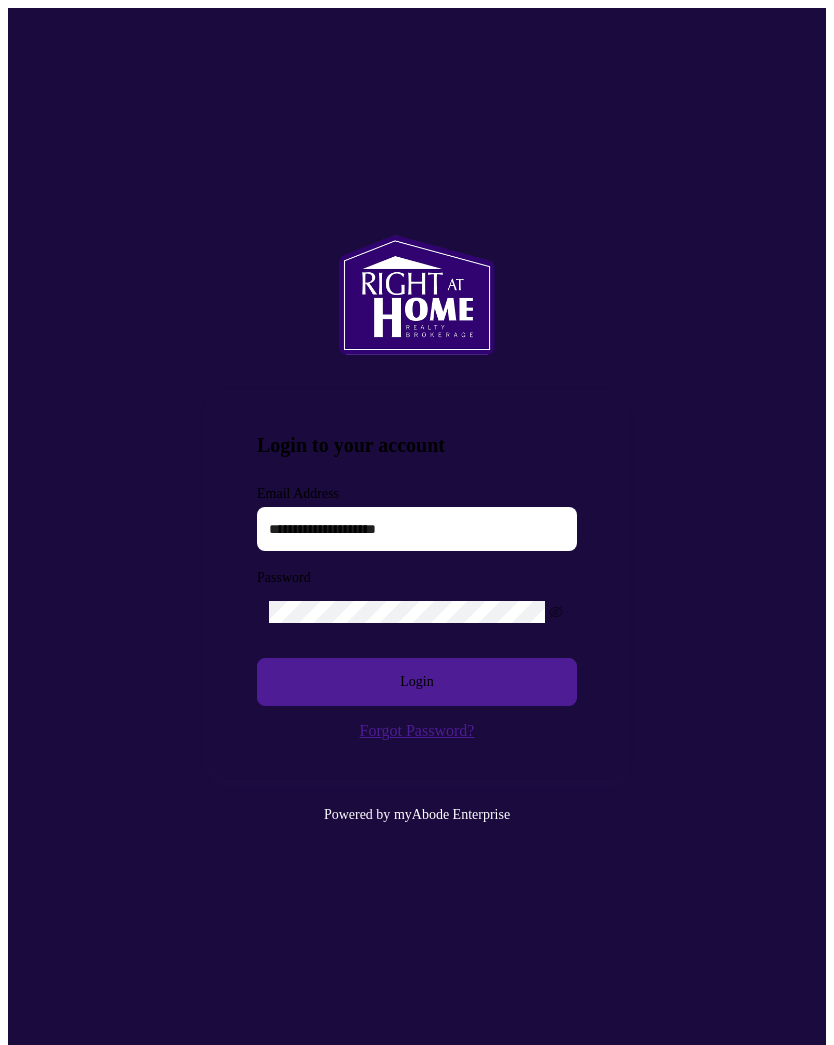 click on "Login" at bounding box center [417, 682] 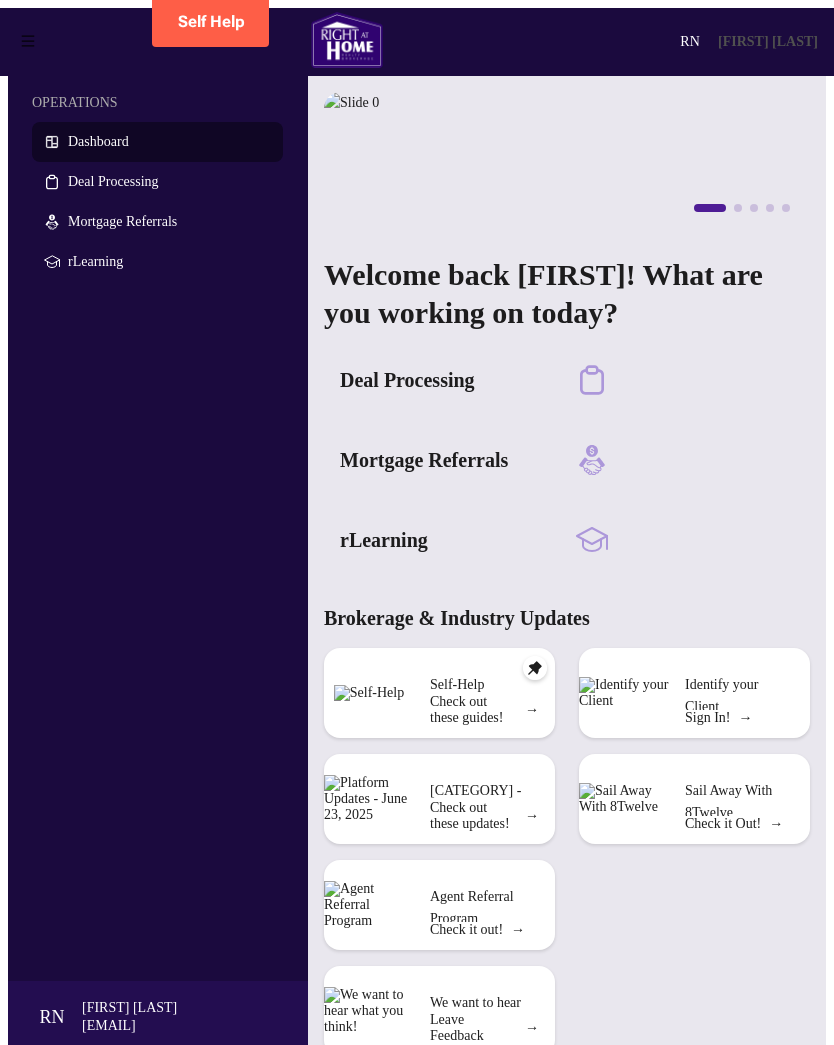 click on "Deal Processing" at bounding box center (474, 380) 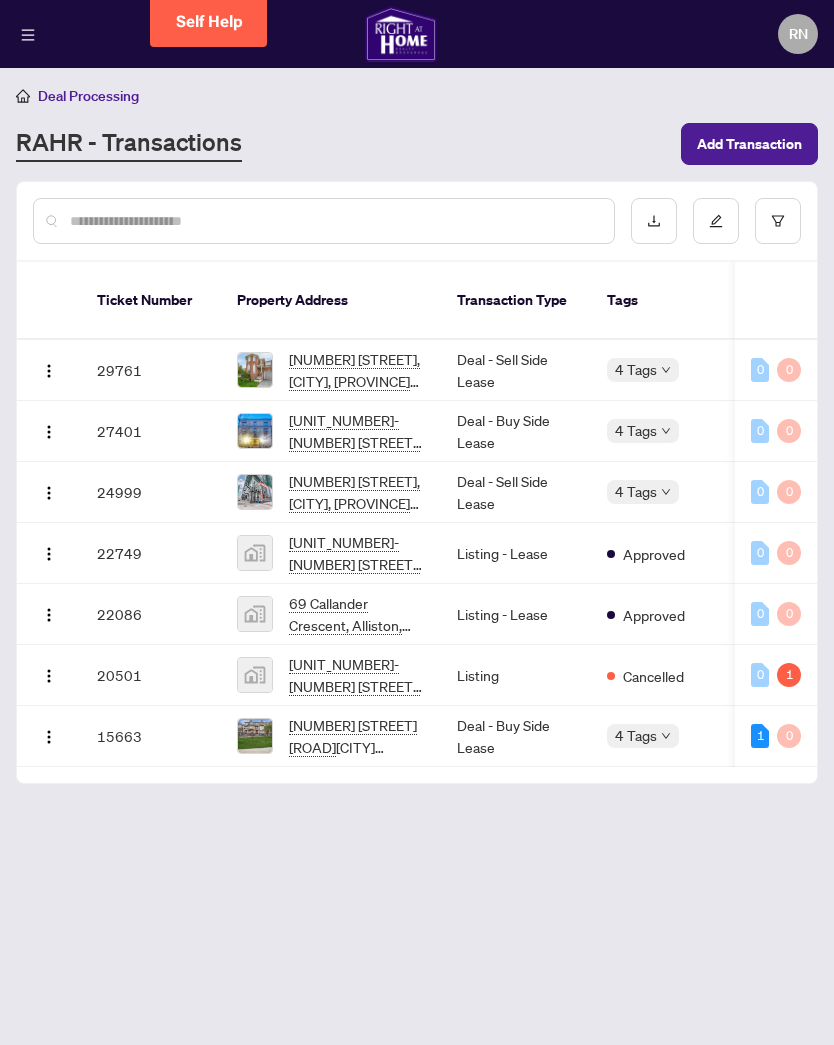click on "Add Transaction" at bounding box center [749, 144] 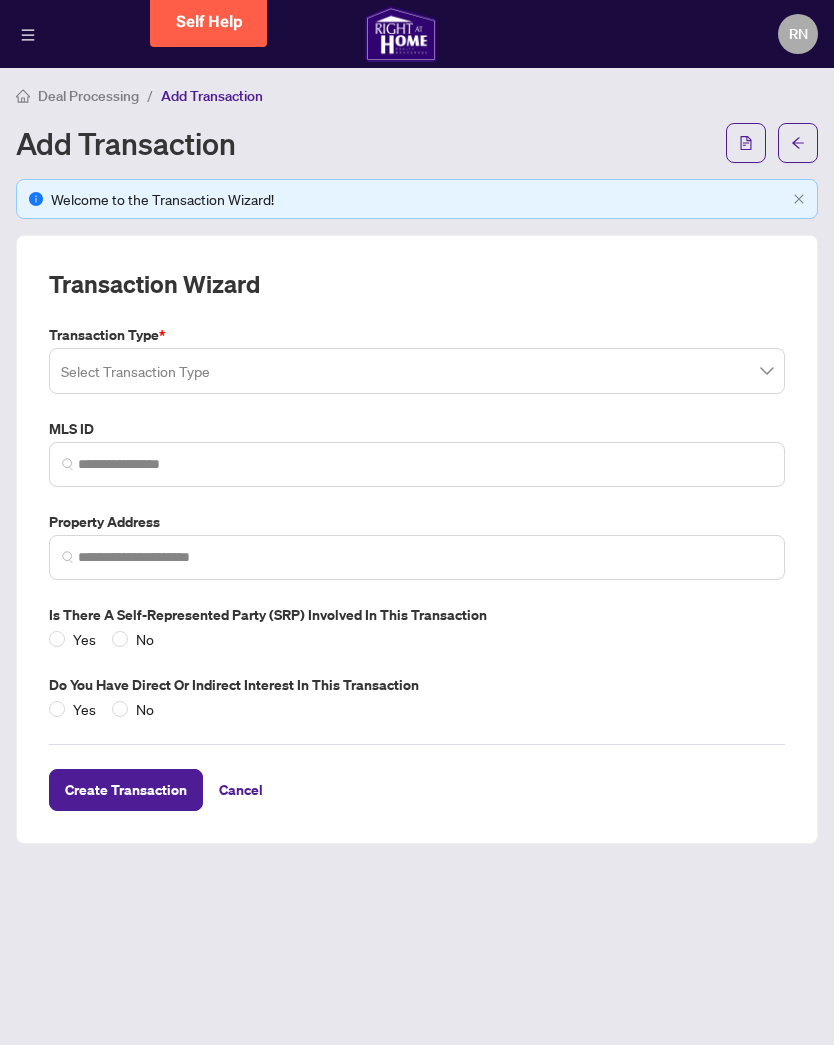 click at bounding box center [417, 371] 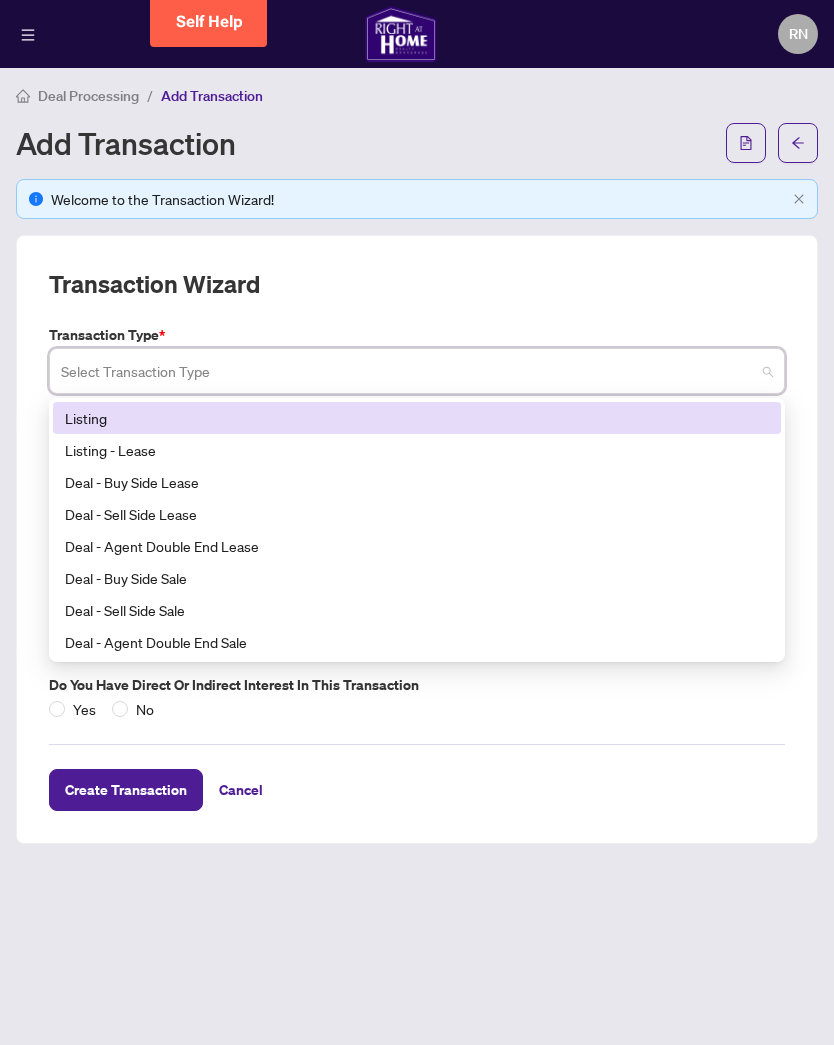 click on "Listing - Lease" at bounding box center (417, 418) 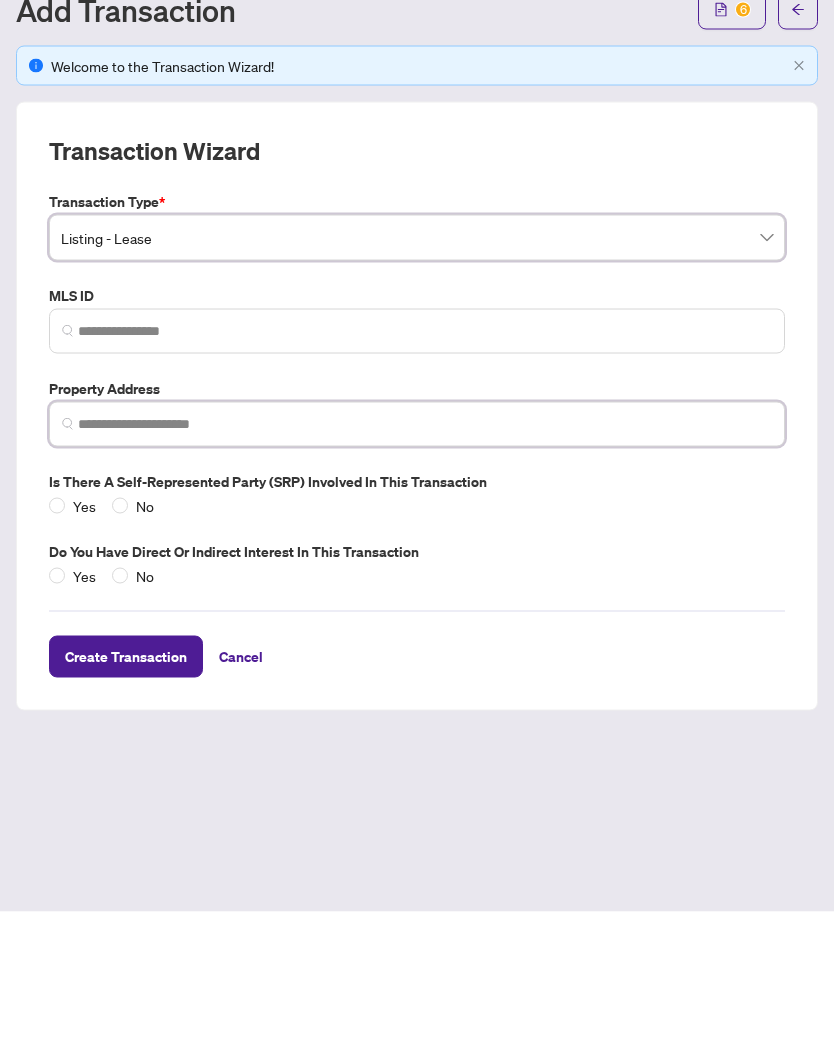 click at bounding box center [425, 557] 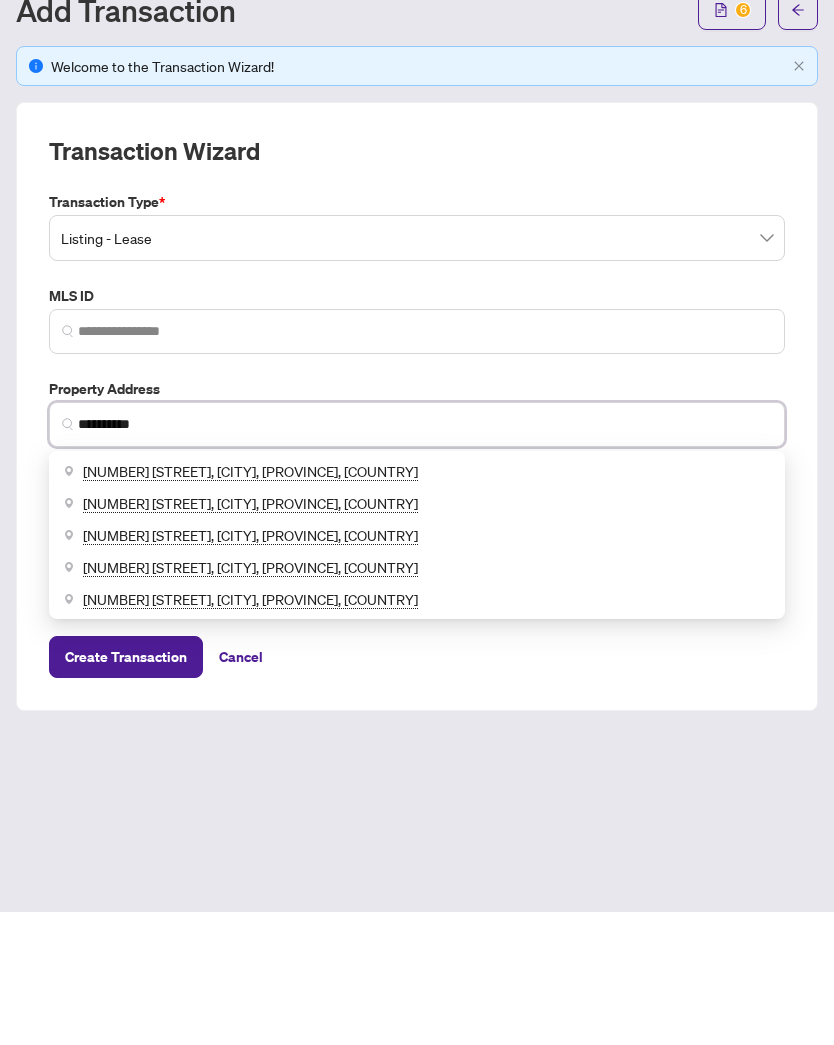 type on "**********" 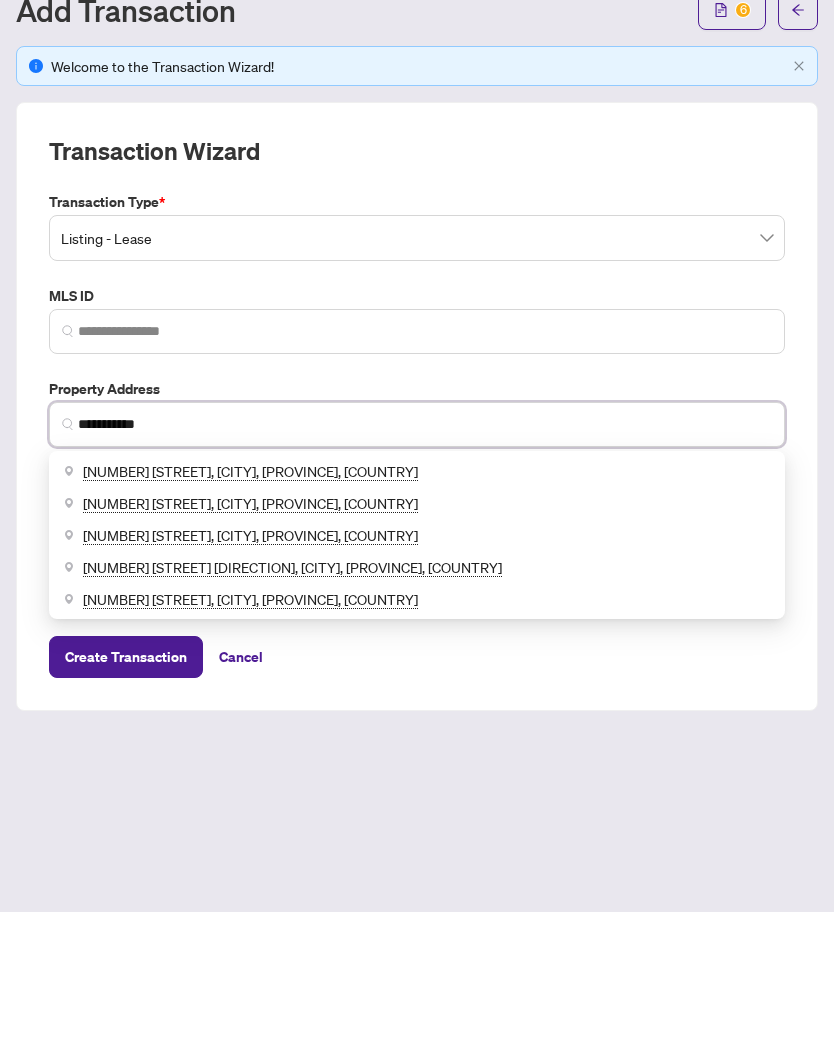 click on "[NUMBER] [STREET], [CITY], [PROVINCE], [COUNTRY]" at bounding box center [250, 604] 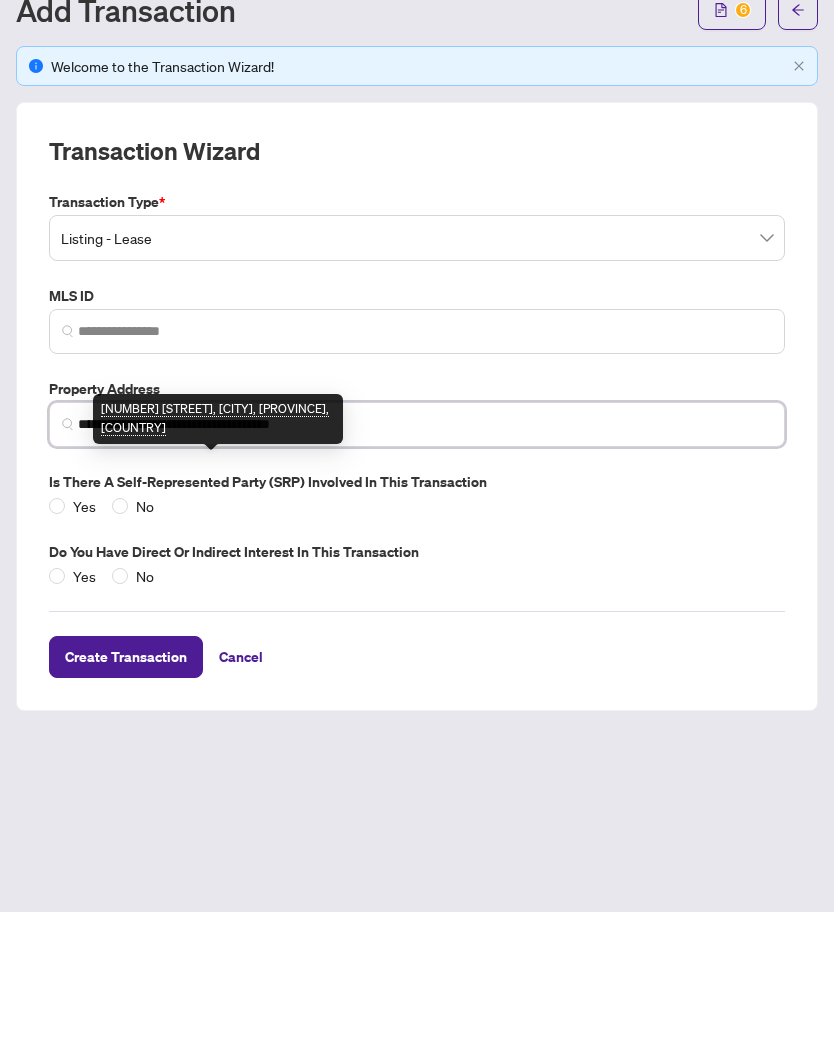 click on "**********" at bounding box center (425, 557) 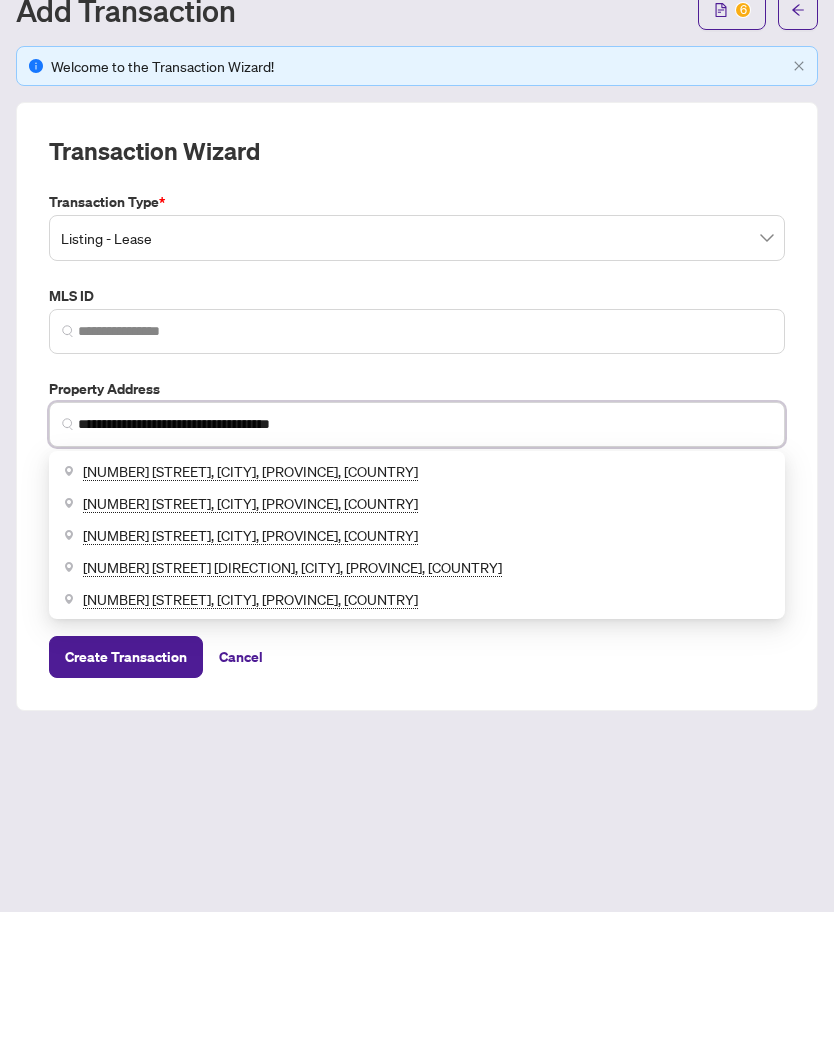 click on "[NUMBER] [STREET], [CITY], [PROVINCE], [COUNTRY]" at bounding box center (250, 604) 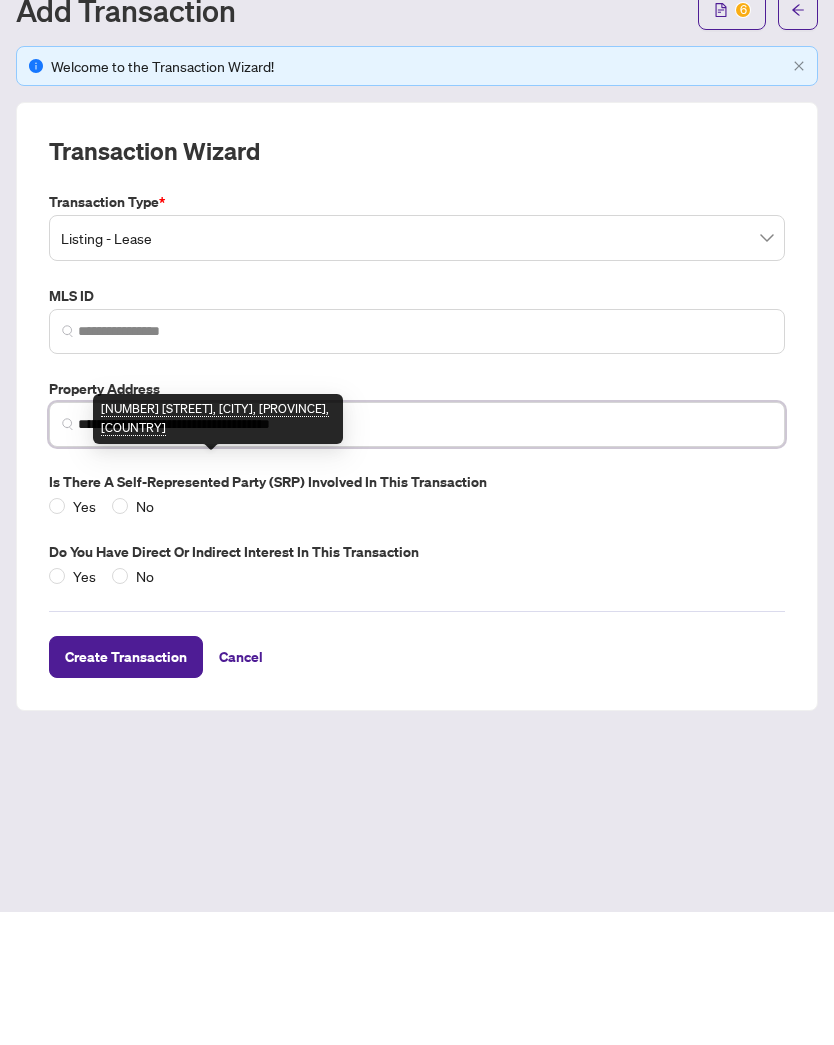 click on "[NUMBER] [STREET], [CITY], [PROVINCE], [COUNTRY]" at bounding box center (218, 552) 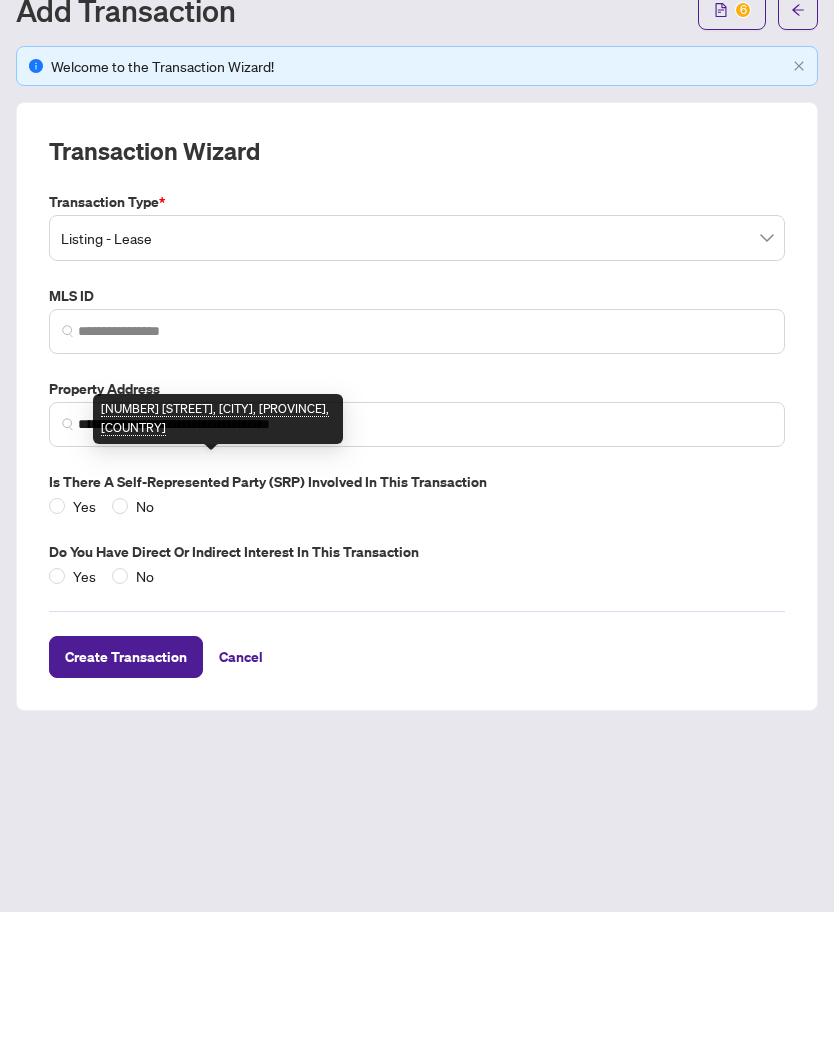 click on "Create Transaction Cancel" at bounding box center (417, 765) 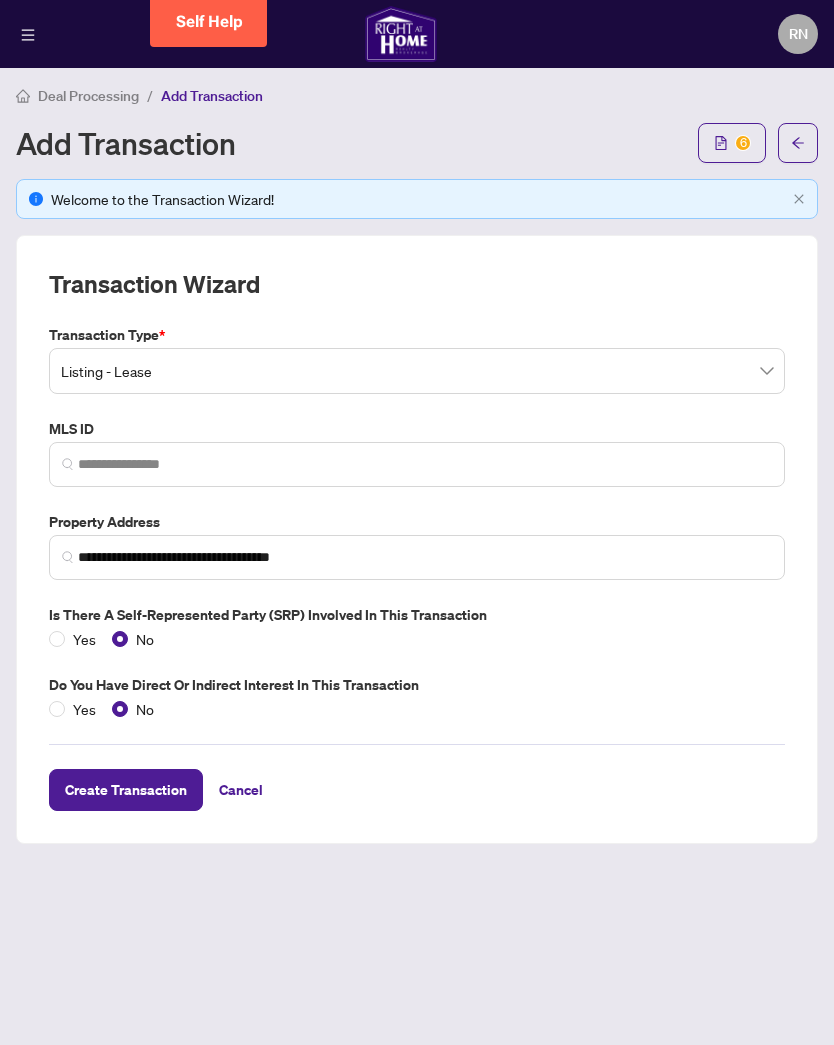 click on "Create Transaction" at bounding box center [126, 790] 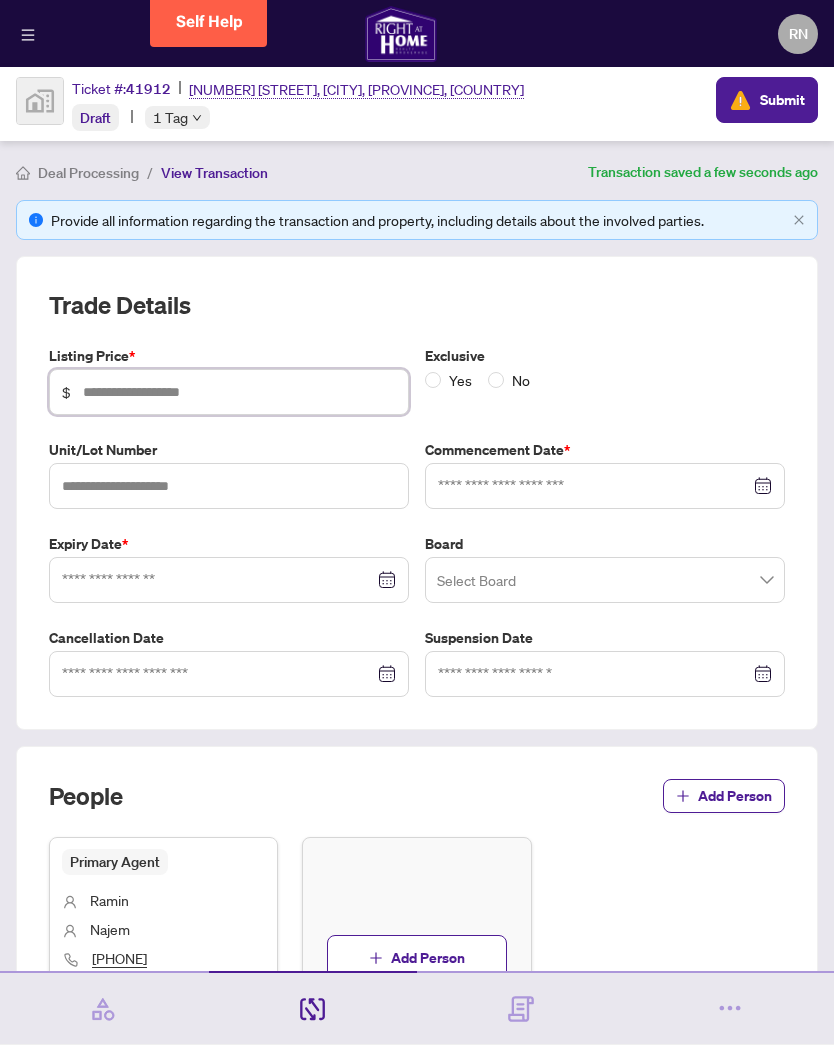 click at bounding box center [239, 392] 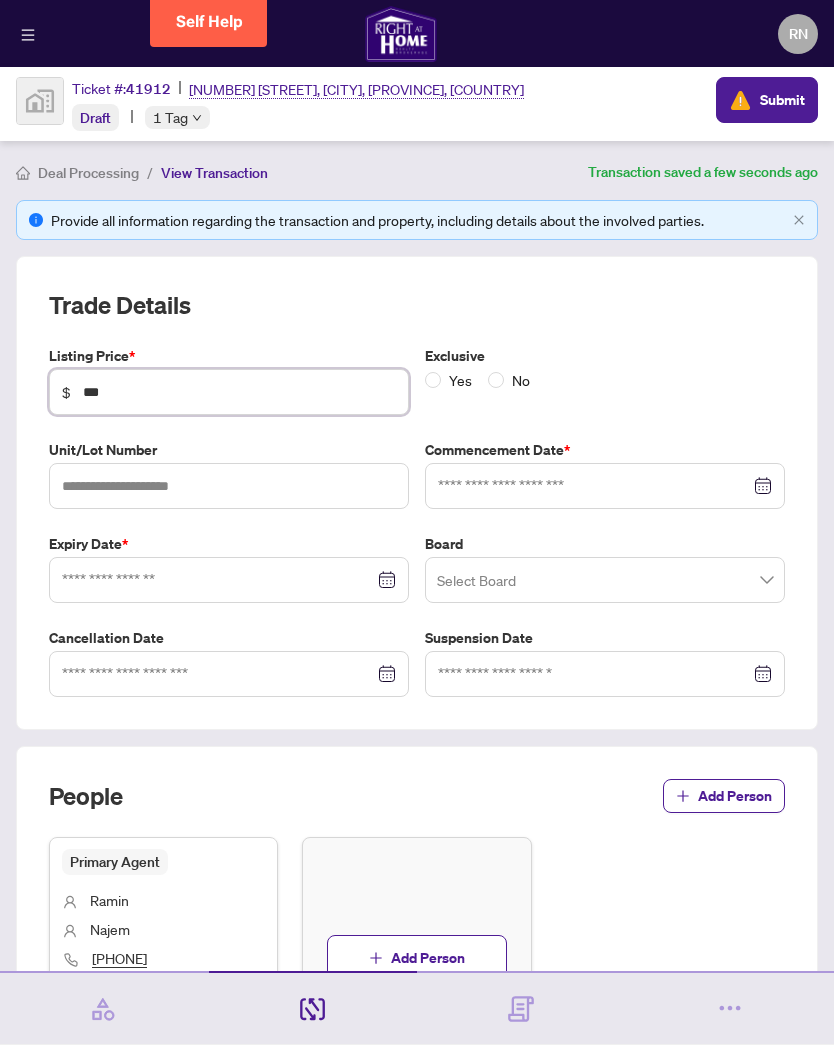 type on "*****" 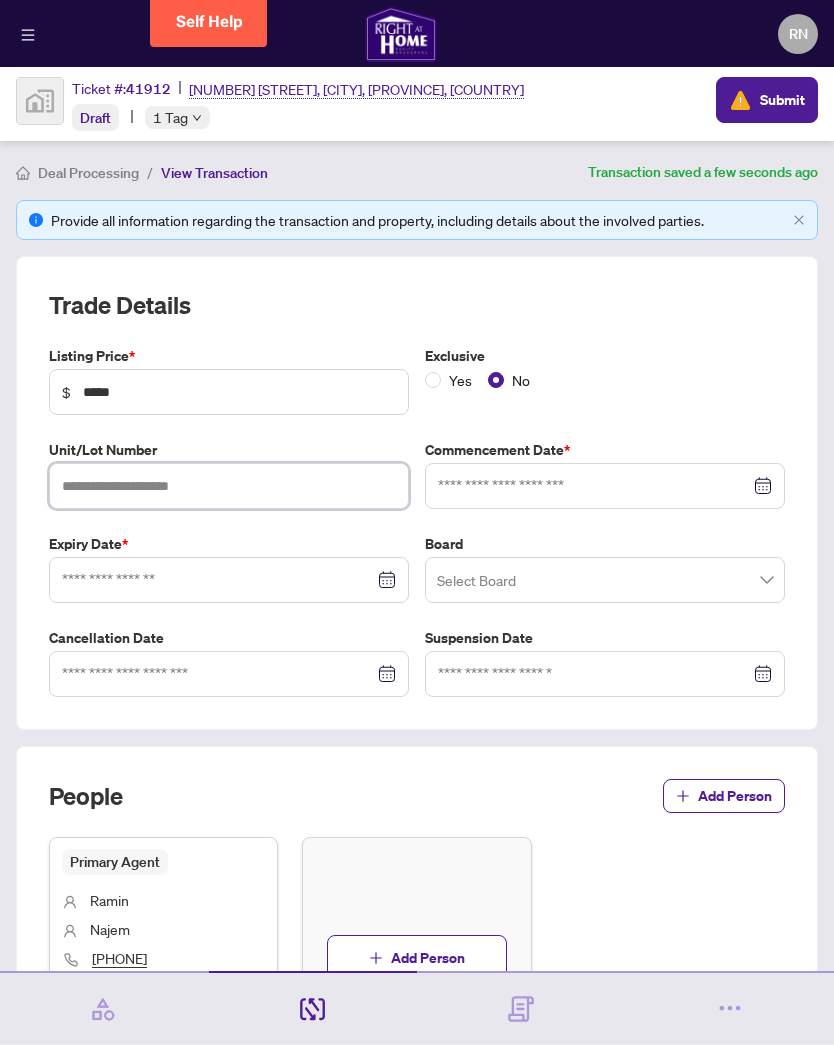 click at bounding box center [229, 486] 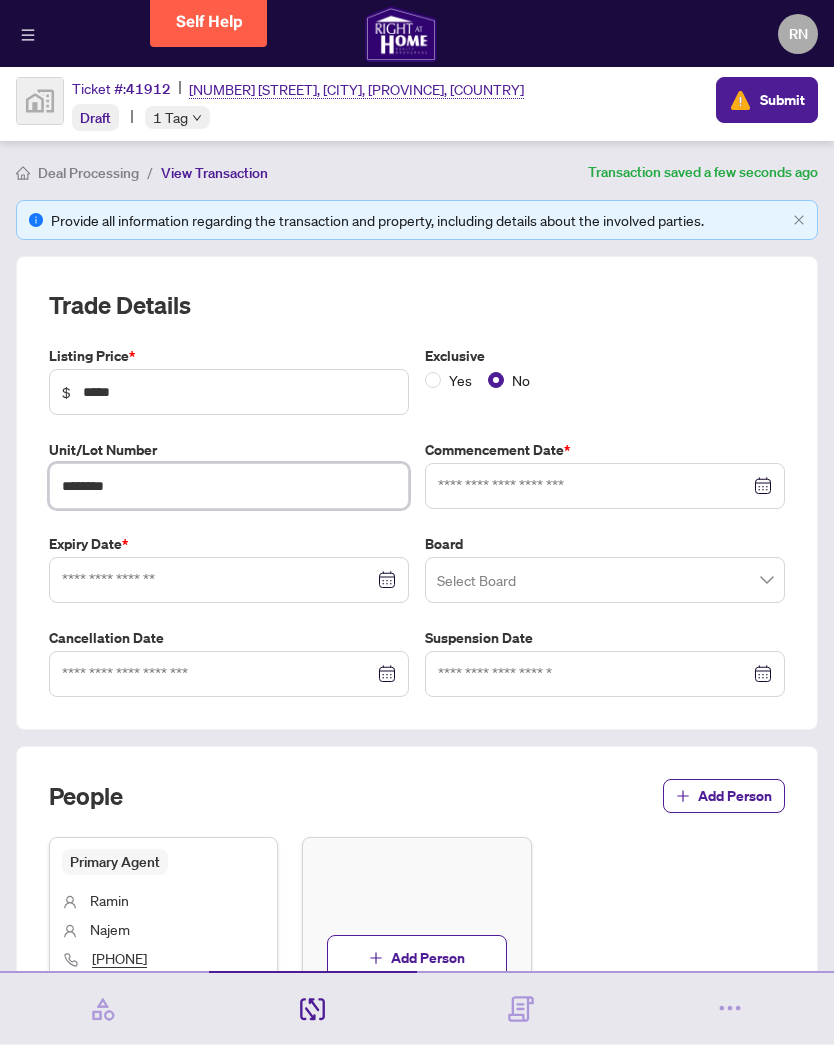type on "********" 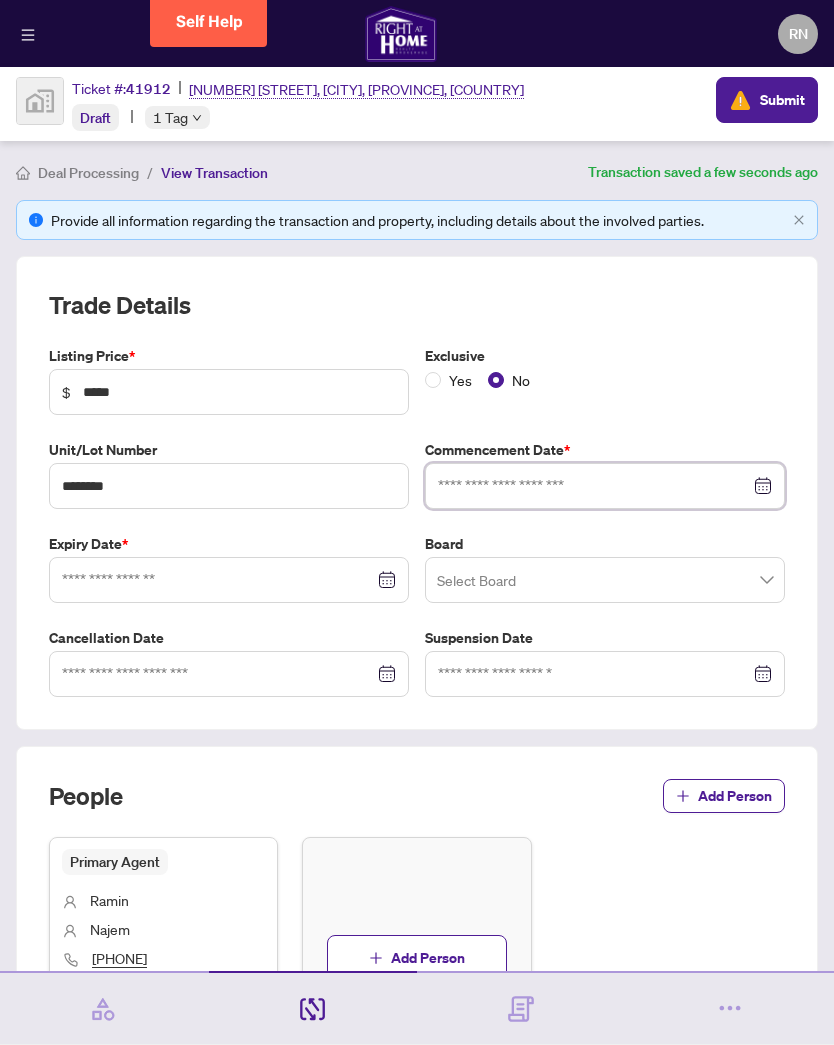 click at bounding box center [594, 486] 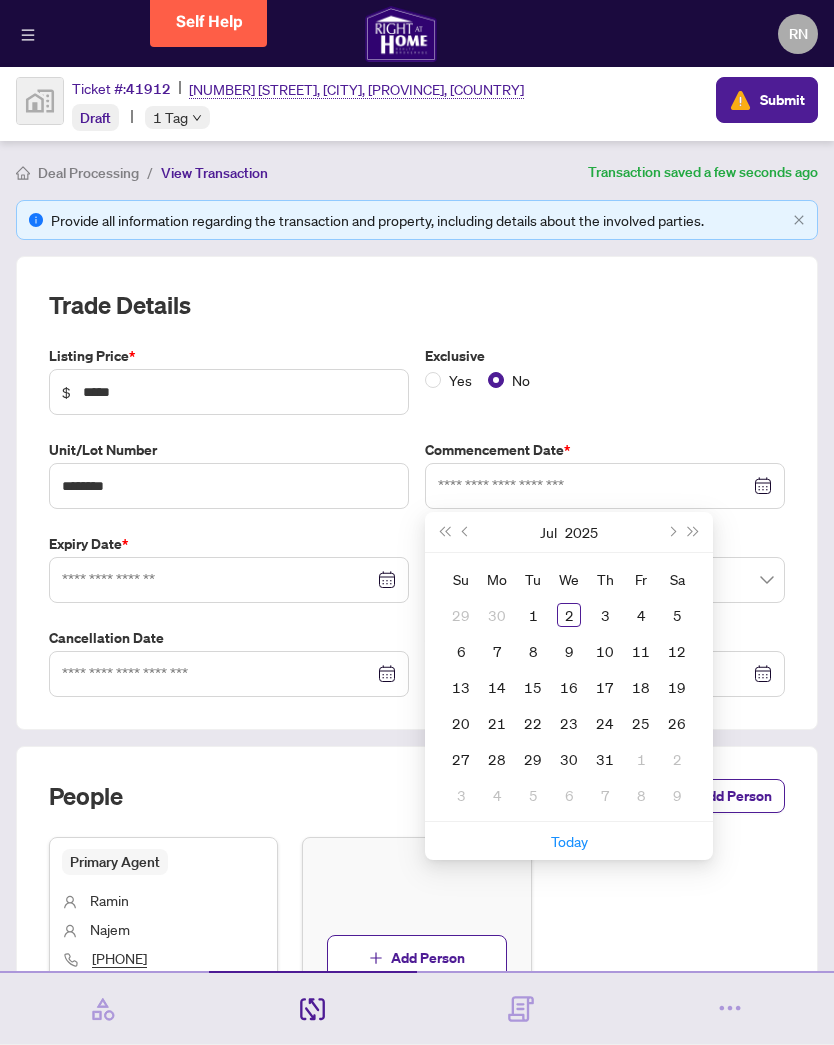 click at bounding box center (671, 532) 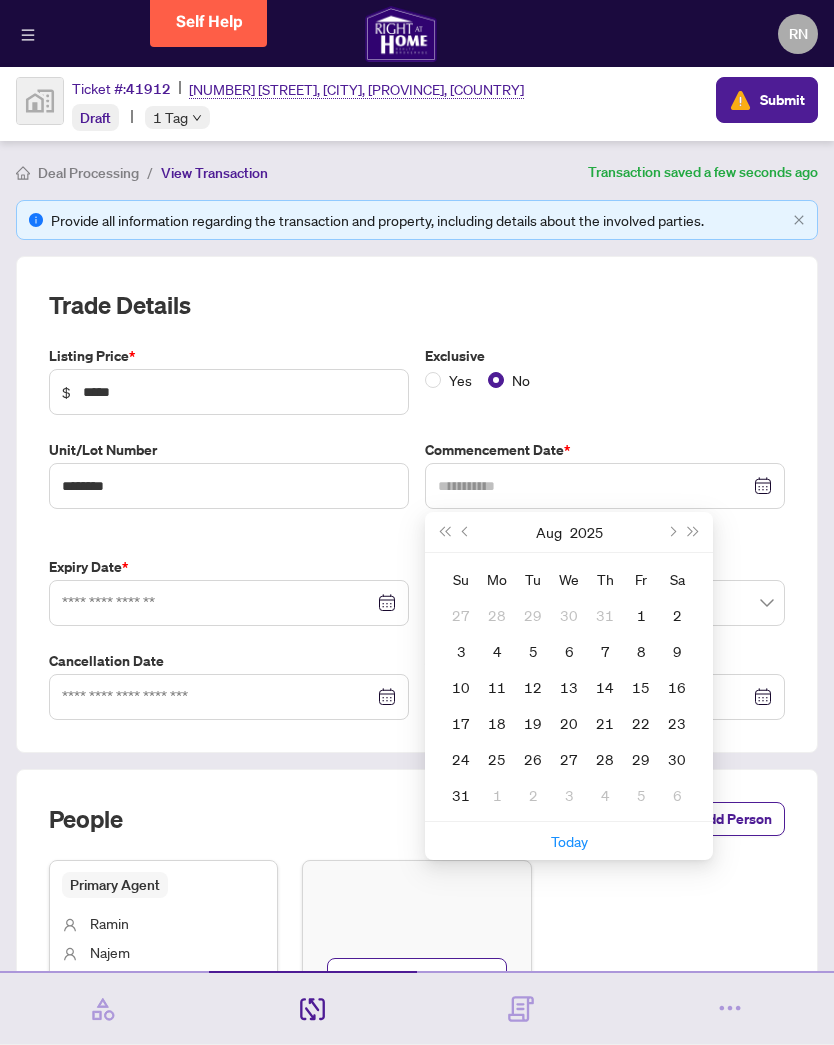 click on "1" at bounding box center (641, 615) 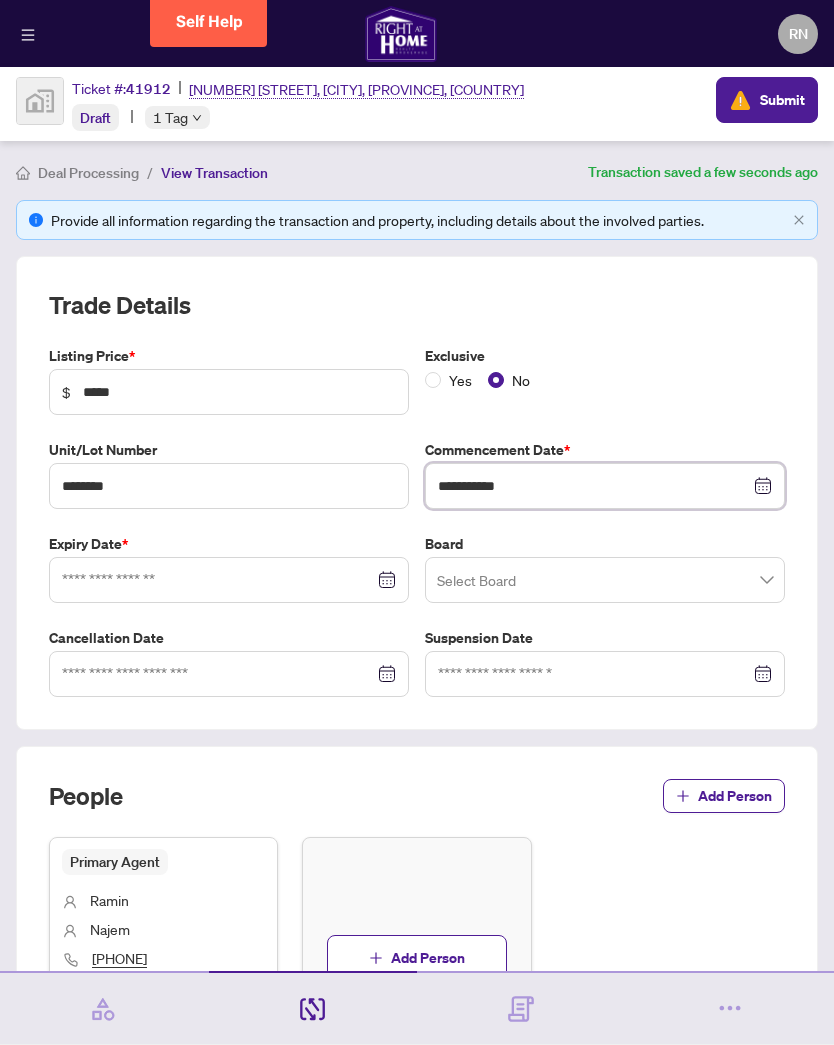 click on "**********" at bounding box center [594, 486] 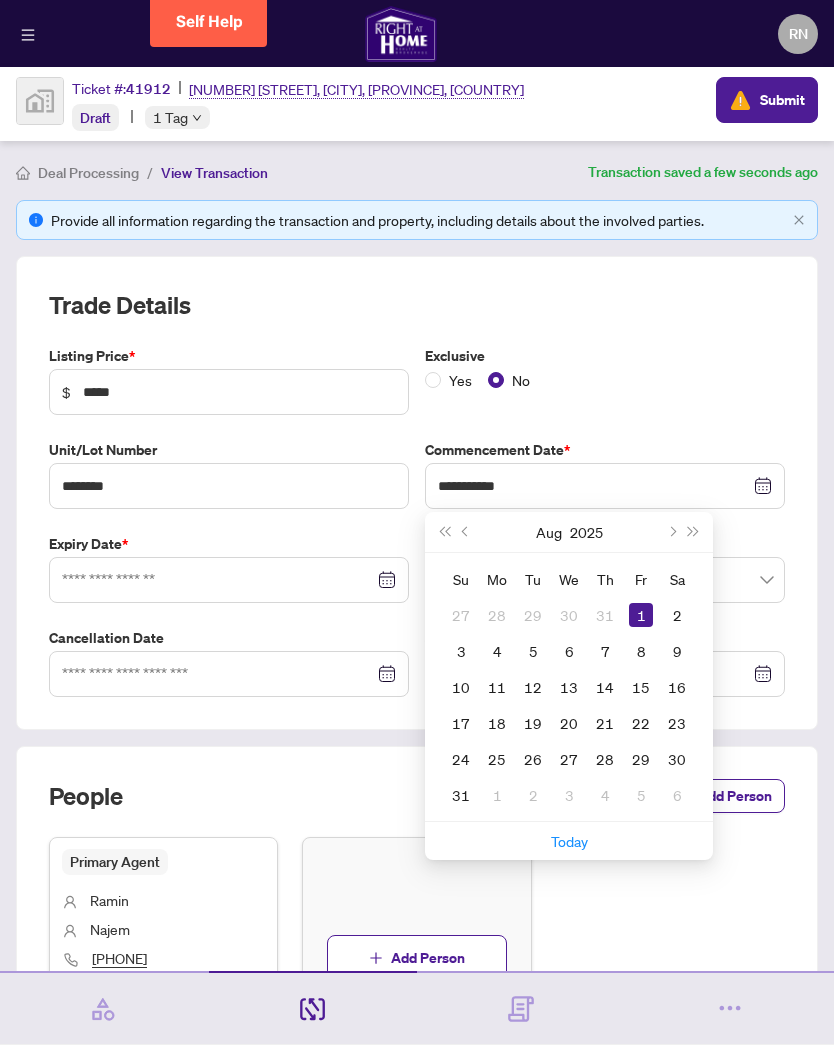 click at bounding box center (466, 532) 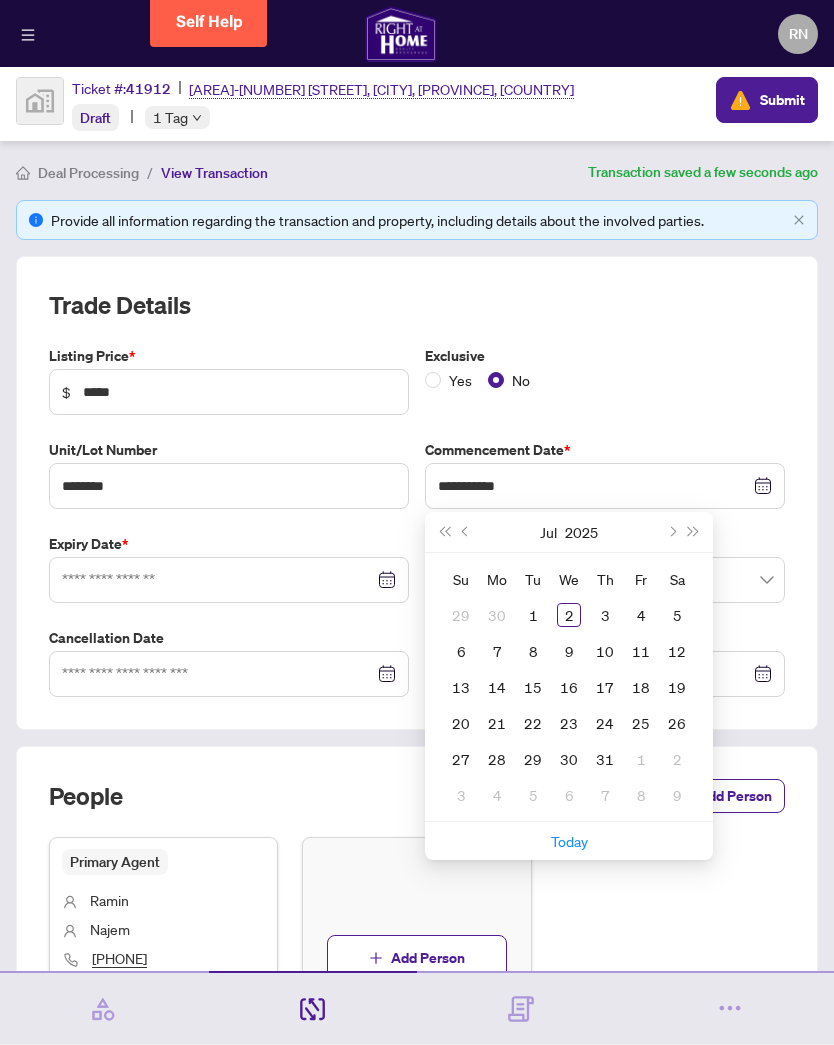 click on "2" at bounding box center (569, 615) 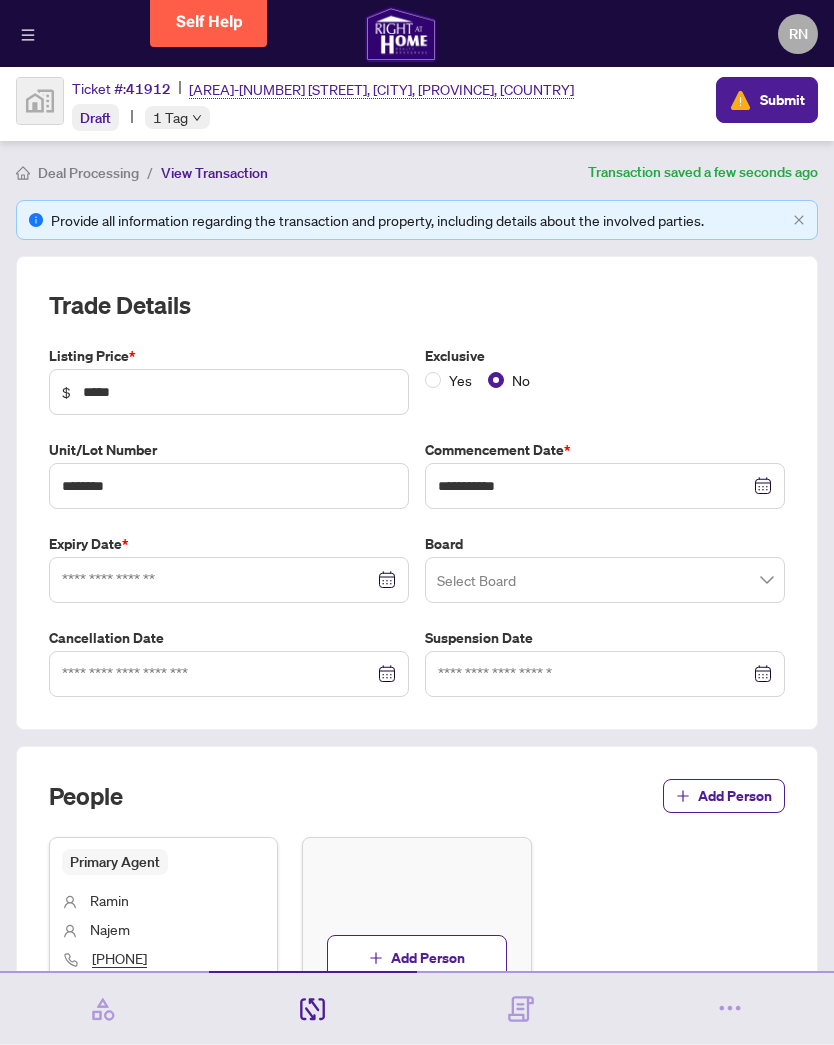 click at bounding box center (605, 486) 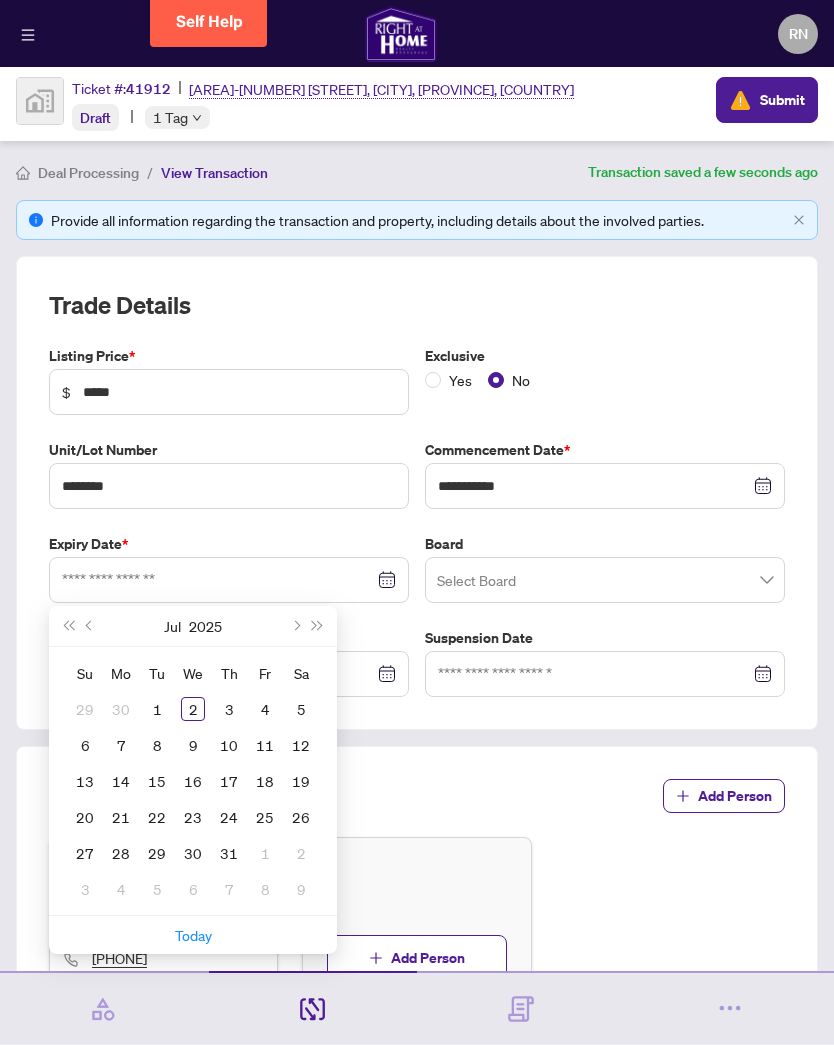 click at bounding box center (0, 0) 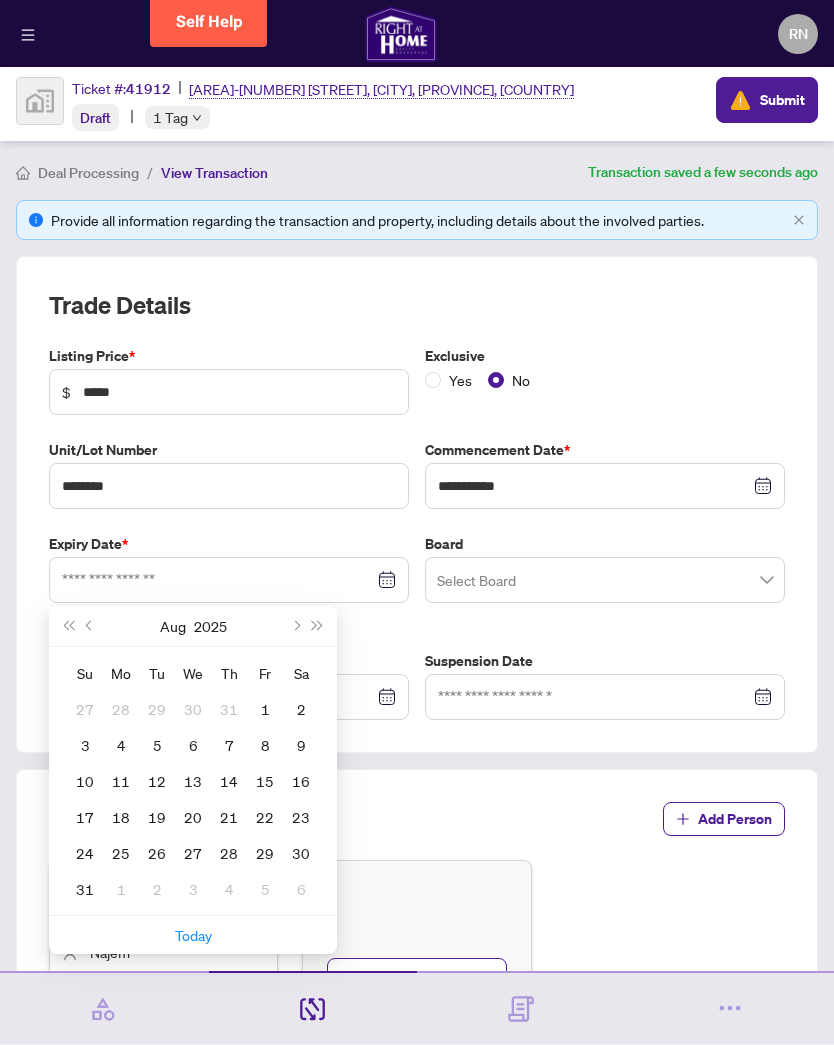 click at bounding box center [0, 0] 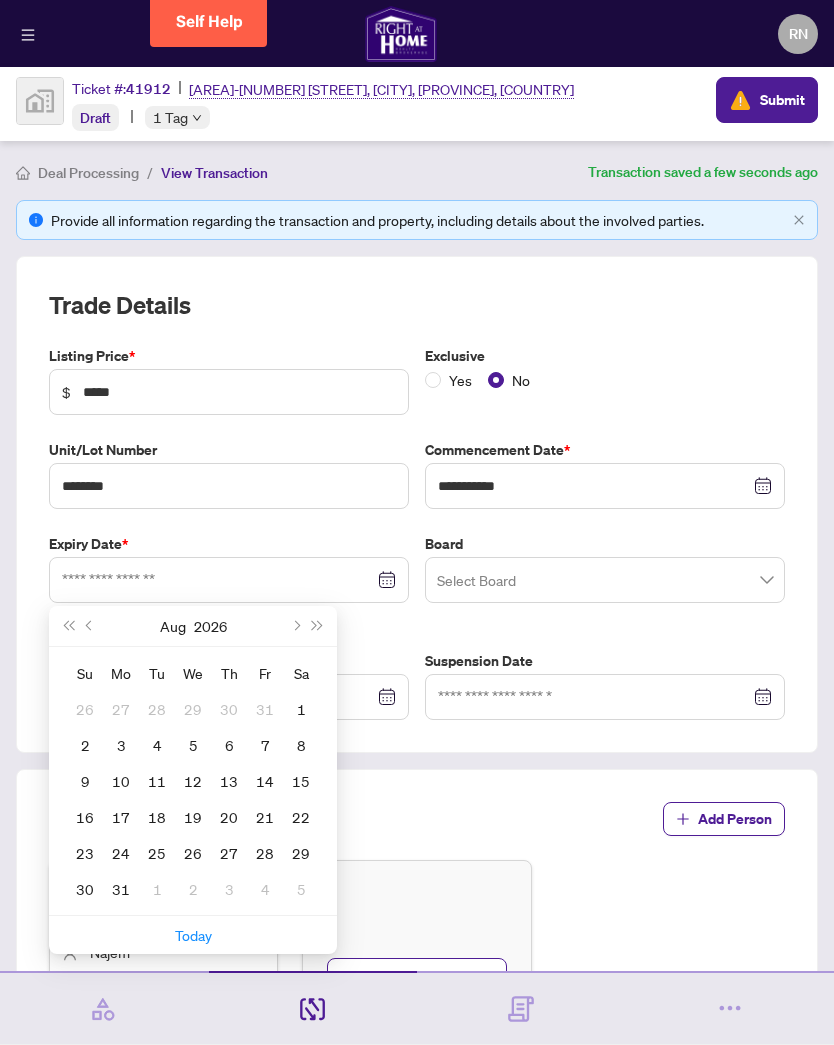 click at bounding box center [0, 0] 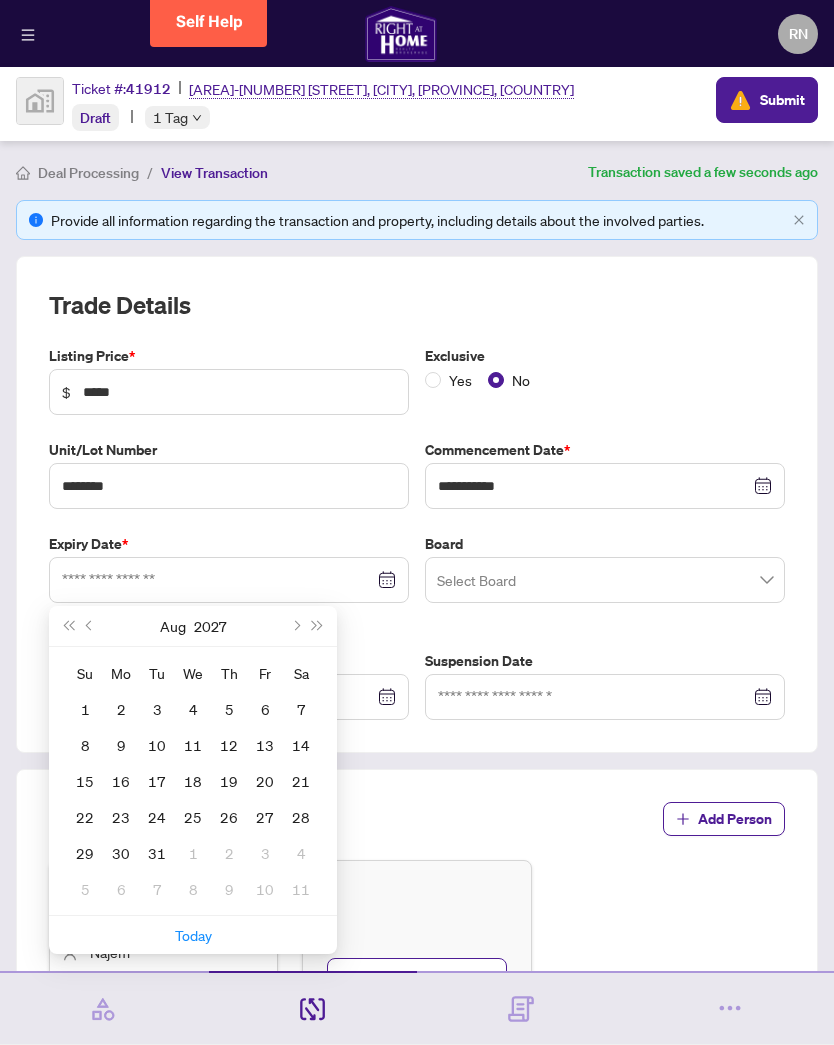 click at bounding box center [0, 0] 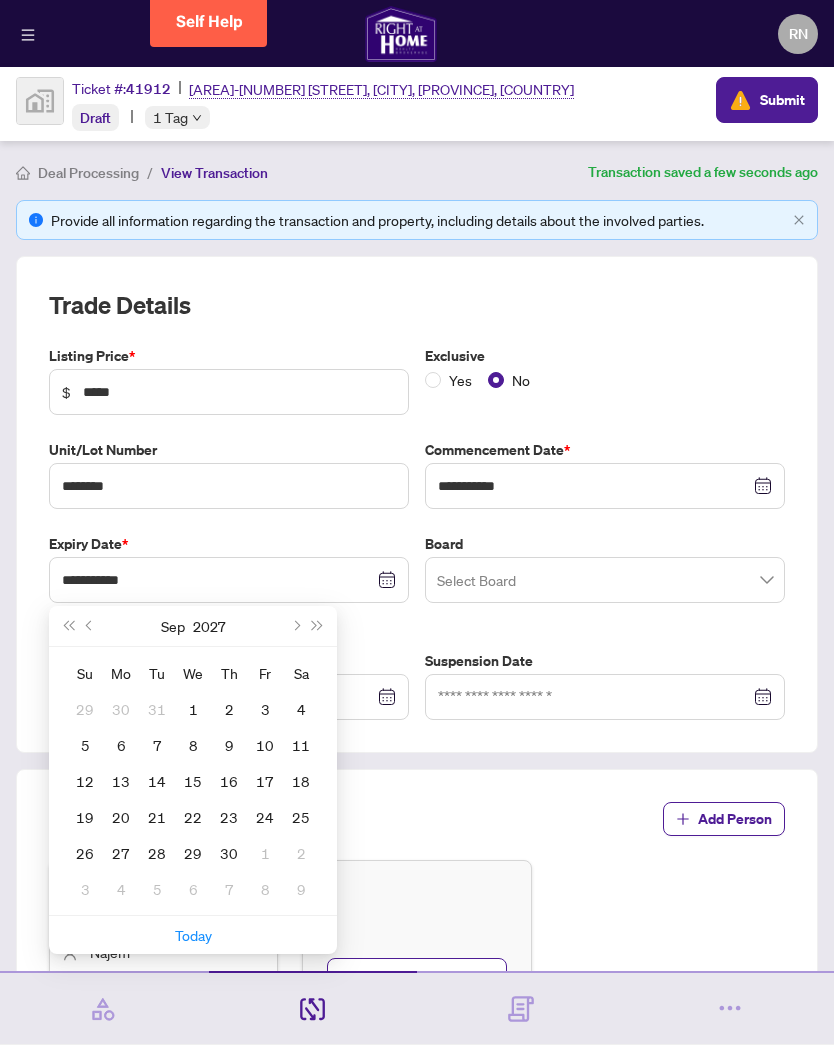 click on "30" at bounding box center [0, 0] 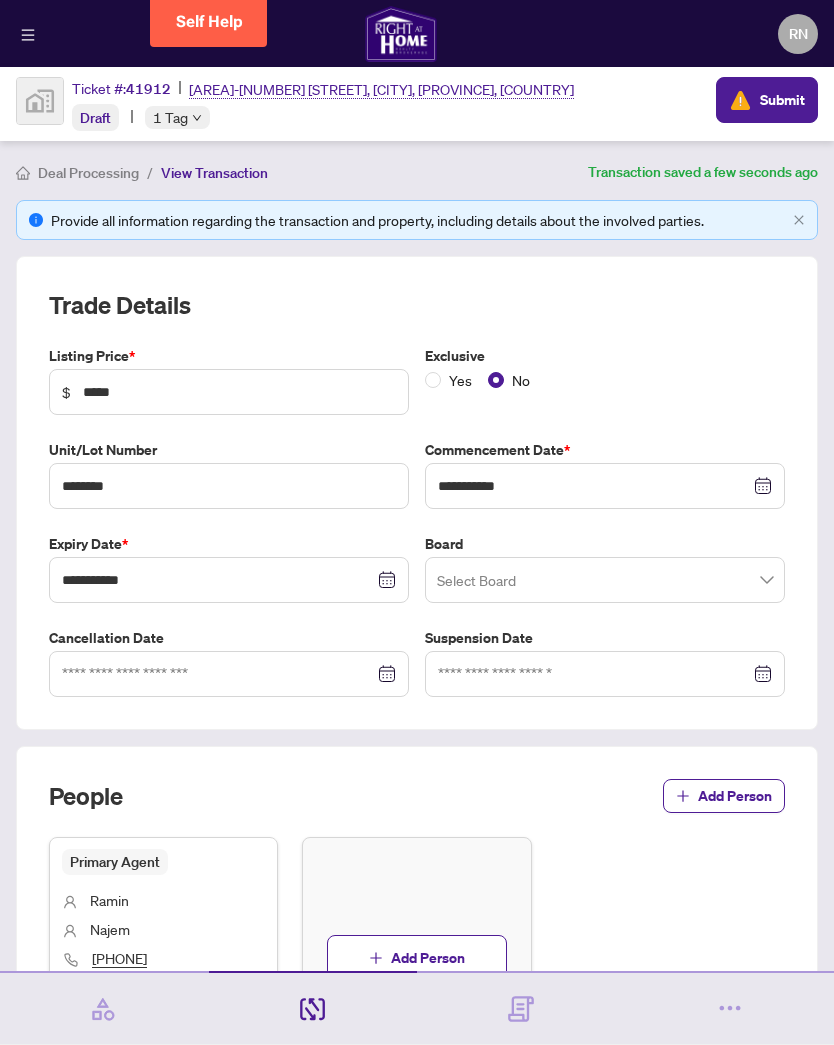 click at bounding box center [605, 580] 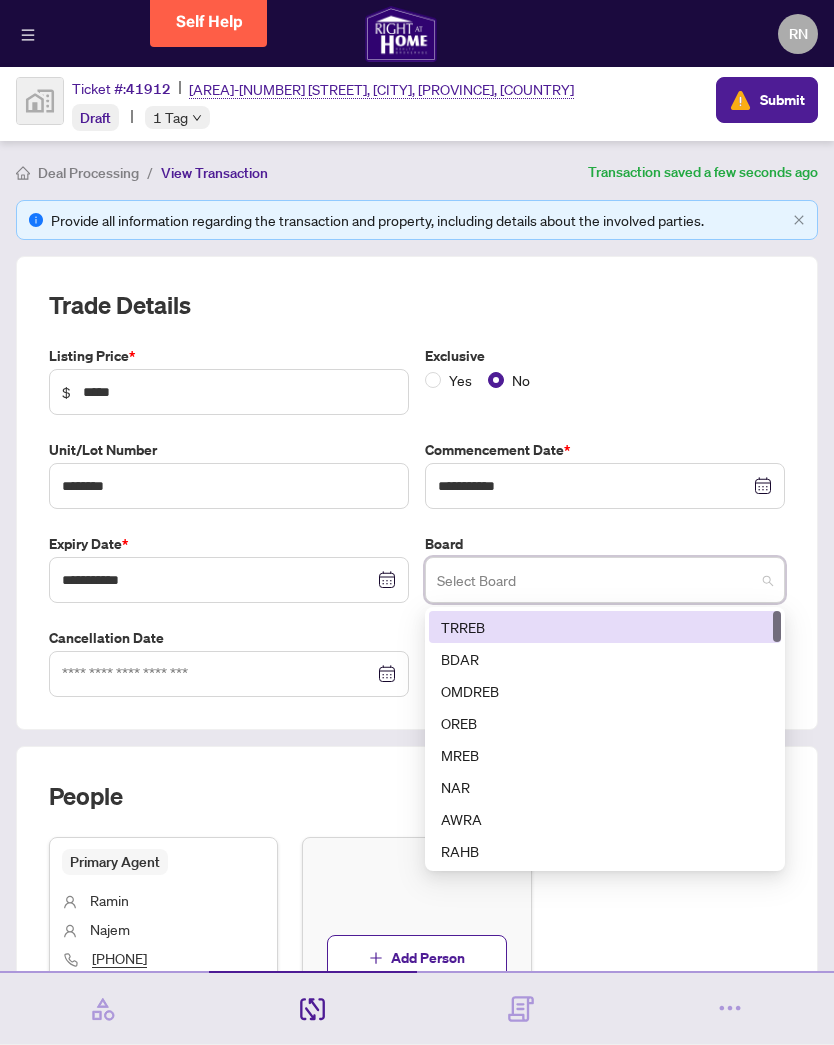 click on "TRREB" at bounding box center [605, 627] 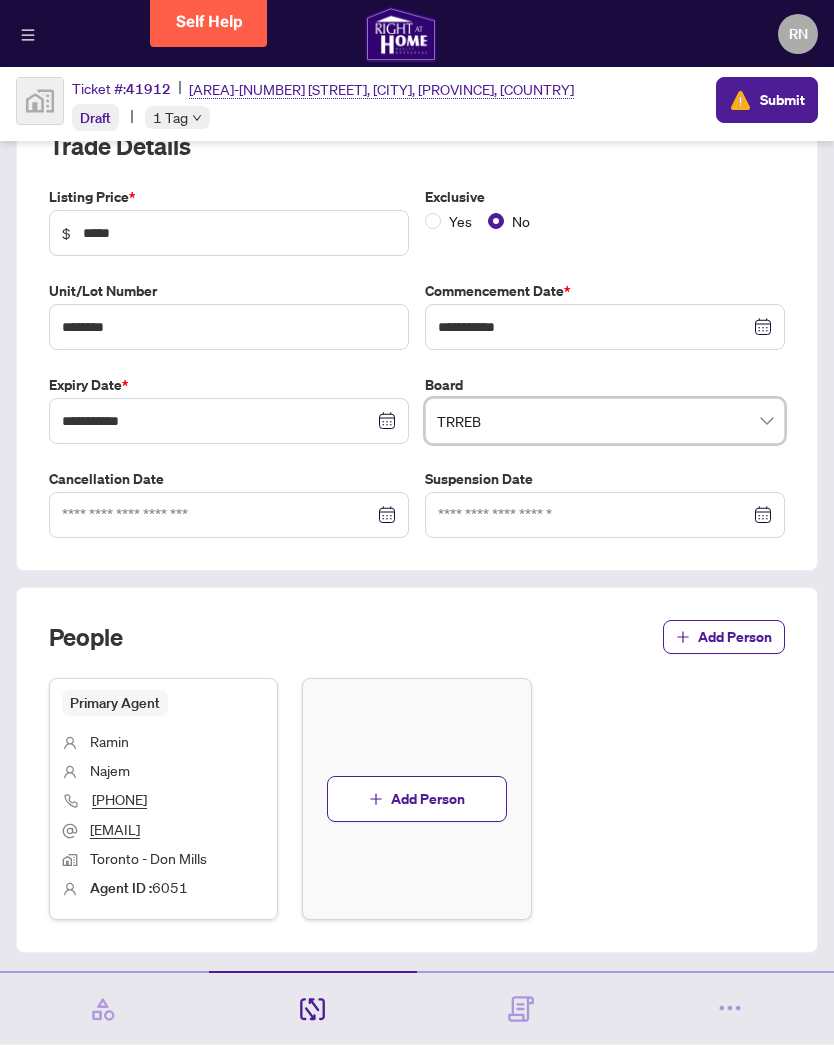 scroll, scrollTop: 158, scrollLeft: 0, axis: vertical 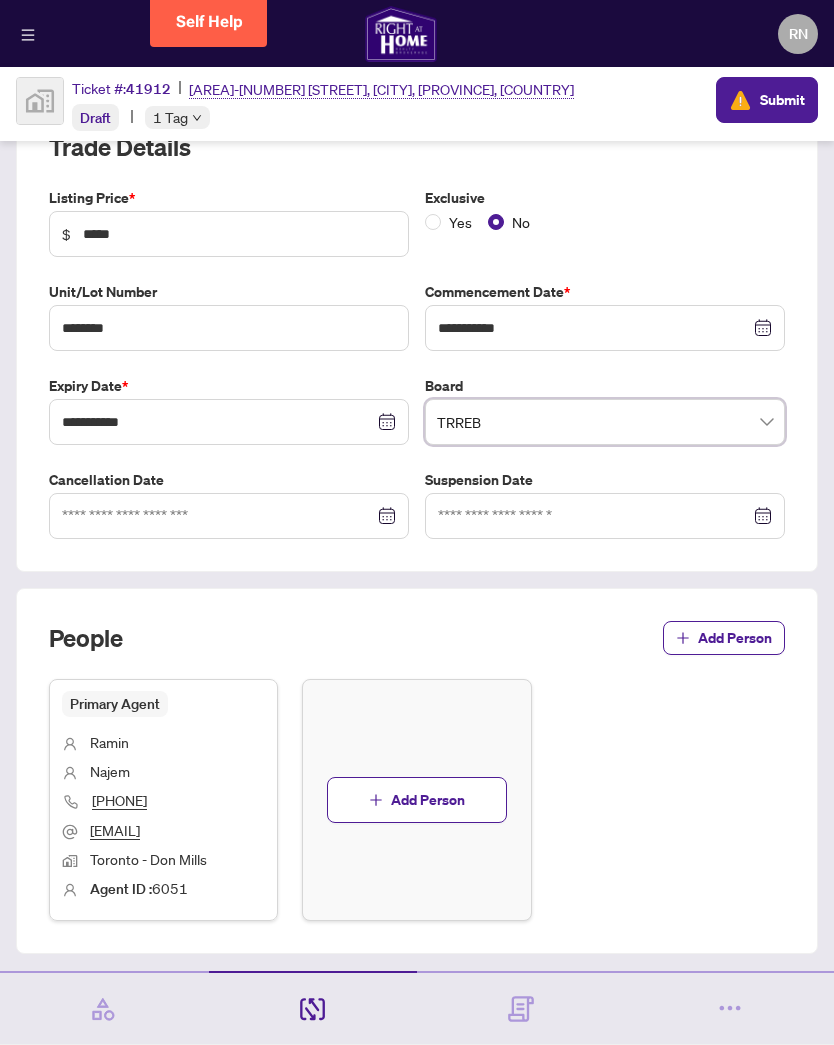 click on "Submit" at bounding box center (782, 100) 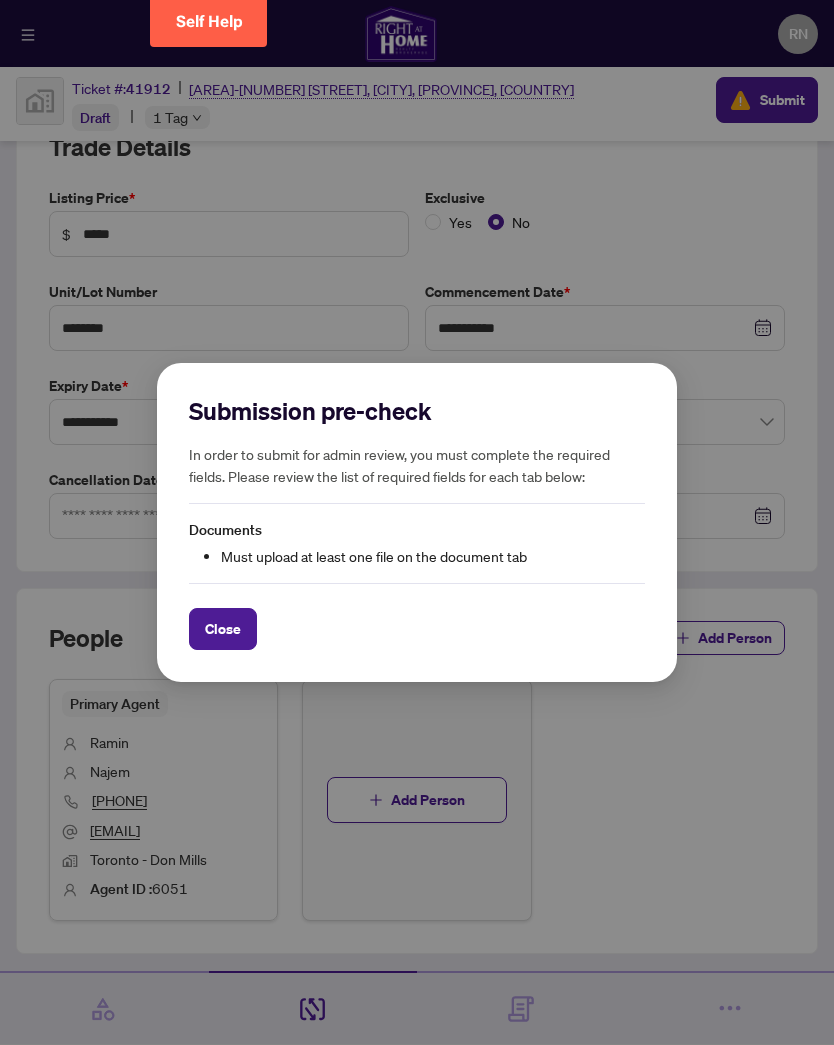 click on "Close" at bounding box center (223, 629) 